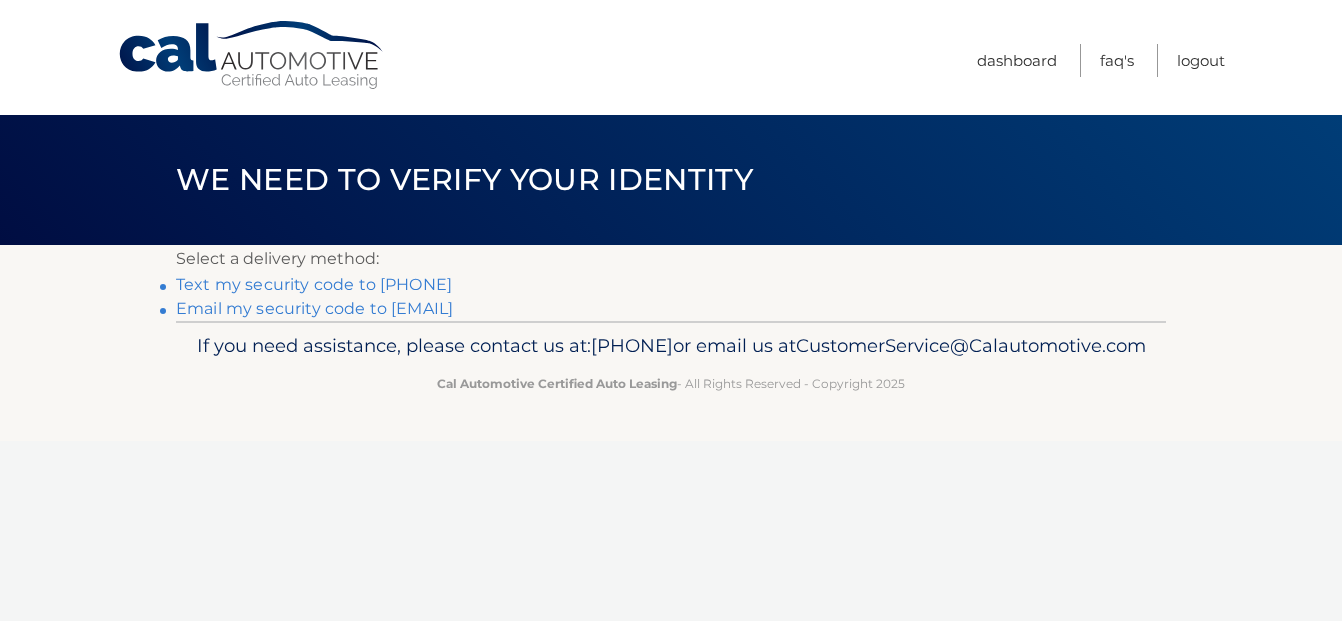 scroll, scrollTop: 0, scrollLeft: 0, axis: both 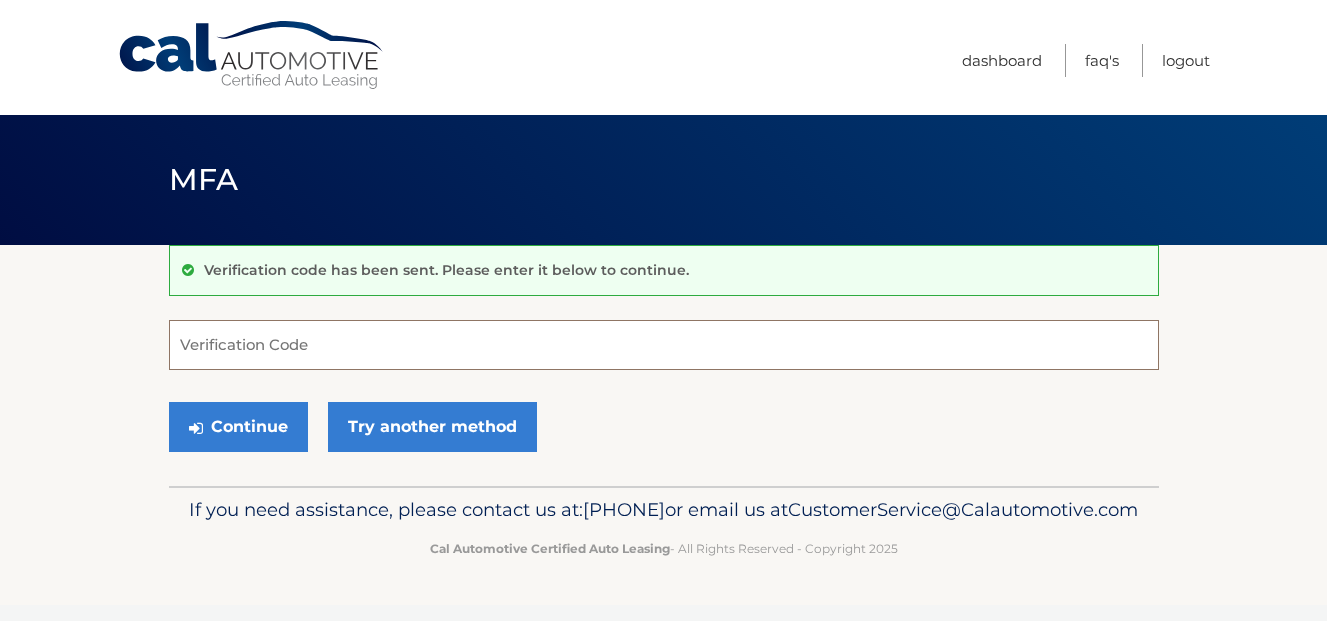 click on "Verification Code" at bounding box center [664, 345] 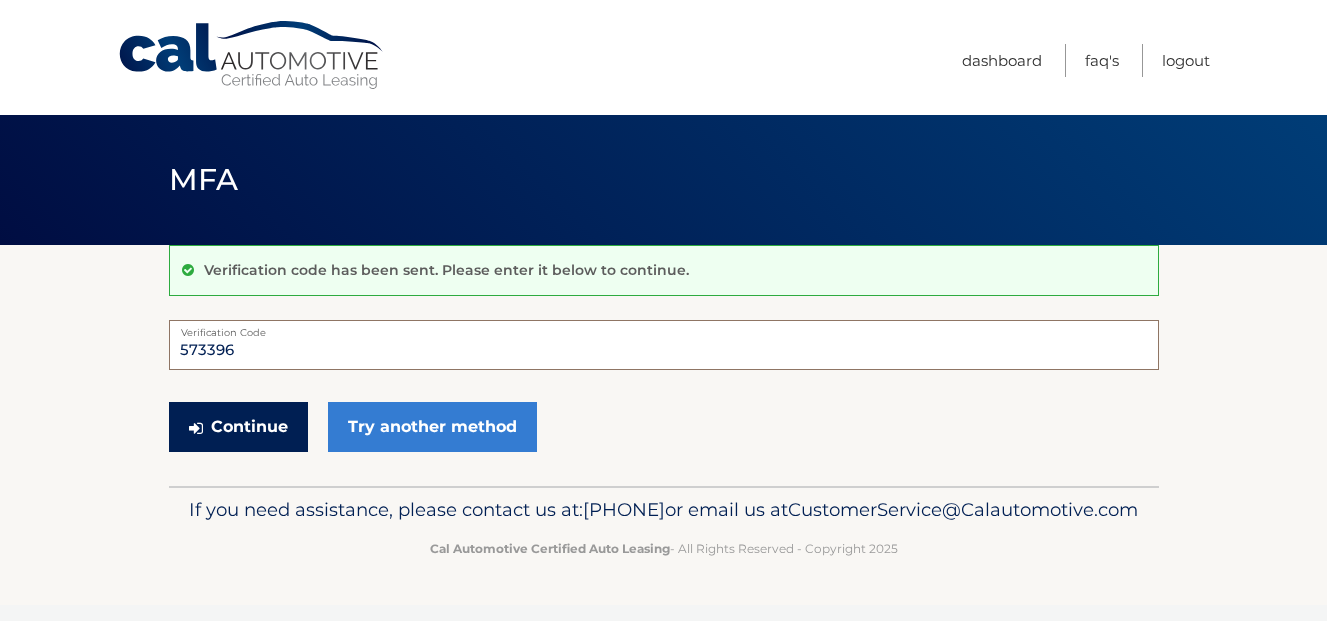 type on "573396" 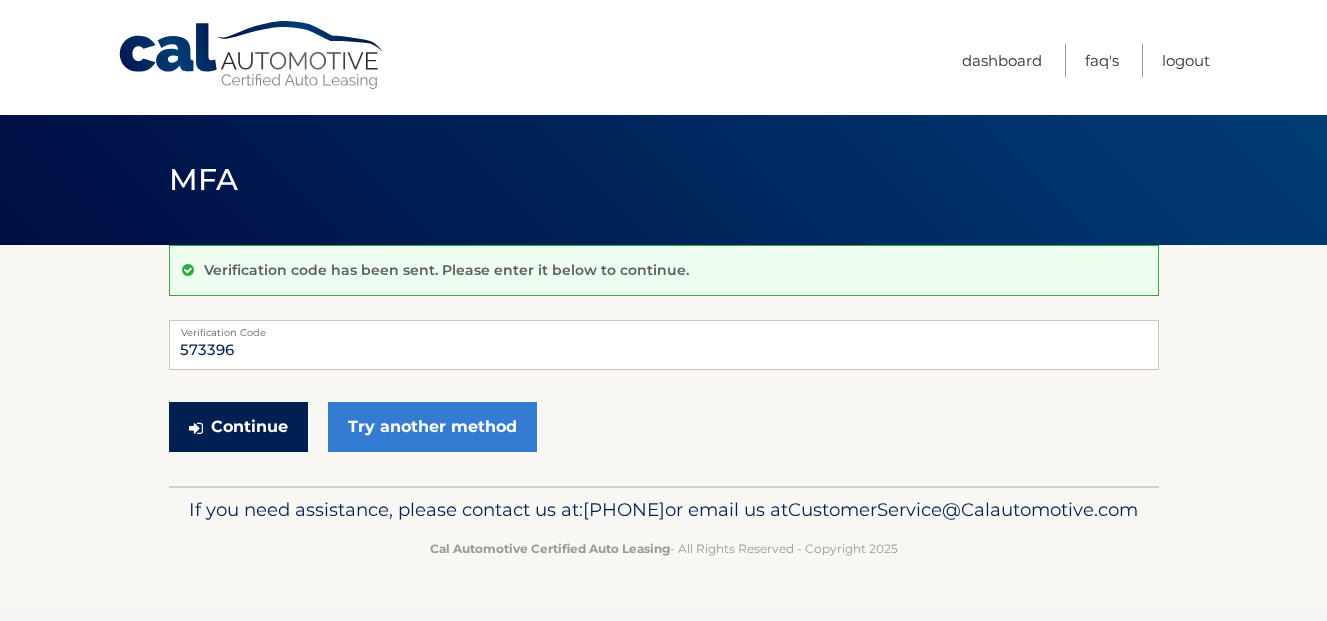 click on "Continue" at bounding box center [238, 427] 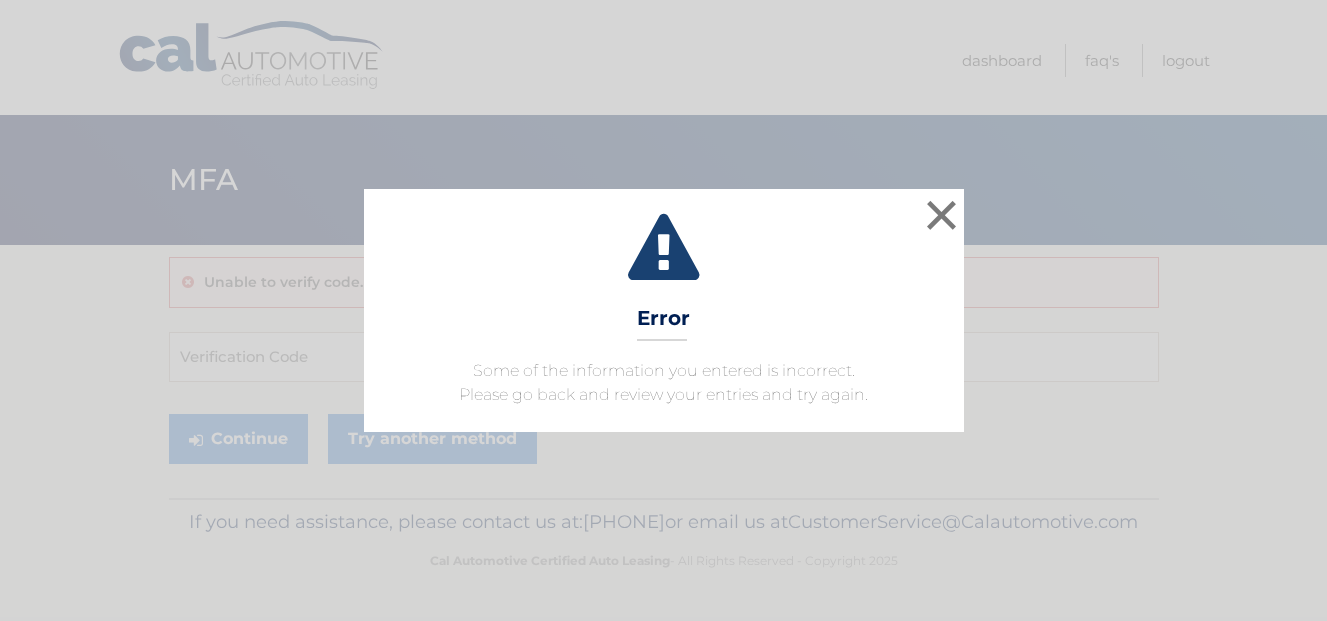 scroll, scrollTop: 0, scrollLeft: 0, axis: both 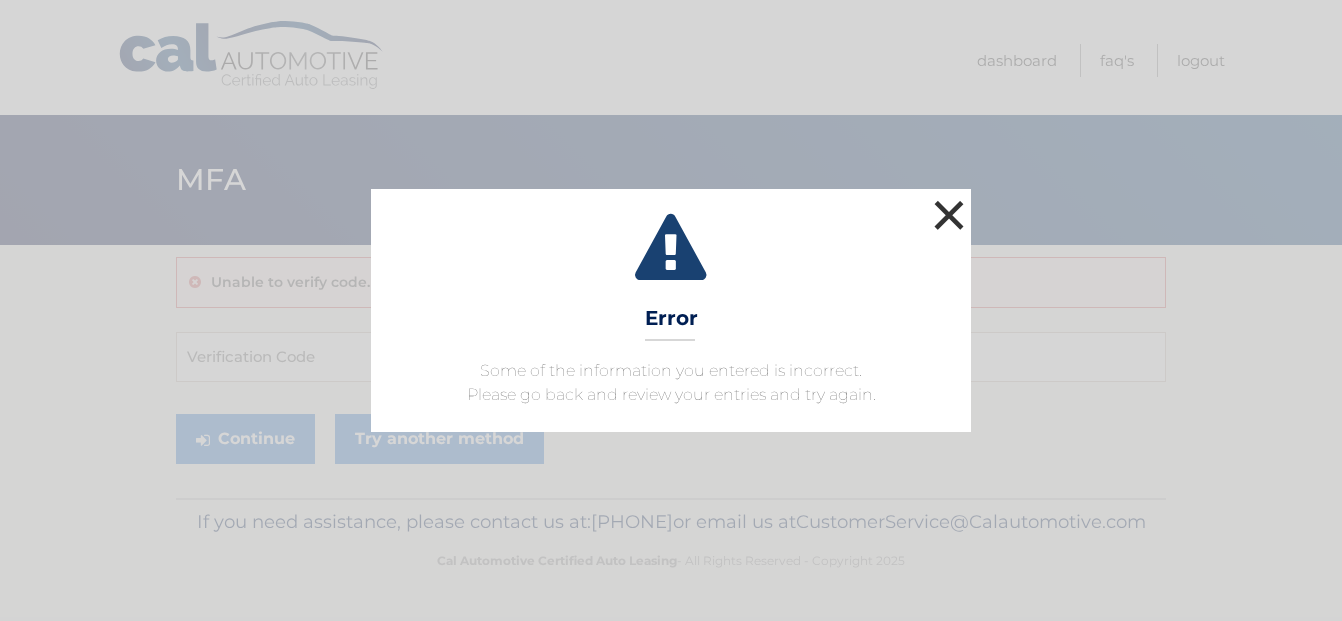 click on "×" at bounding box center [949, 215] 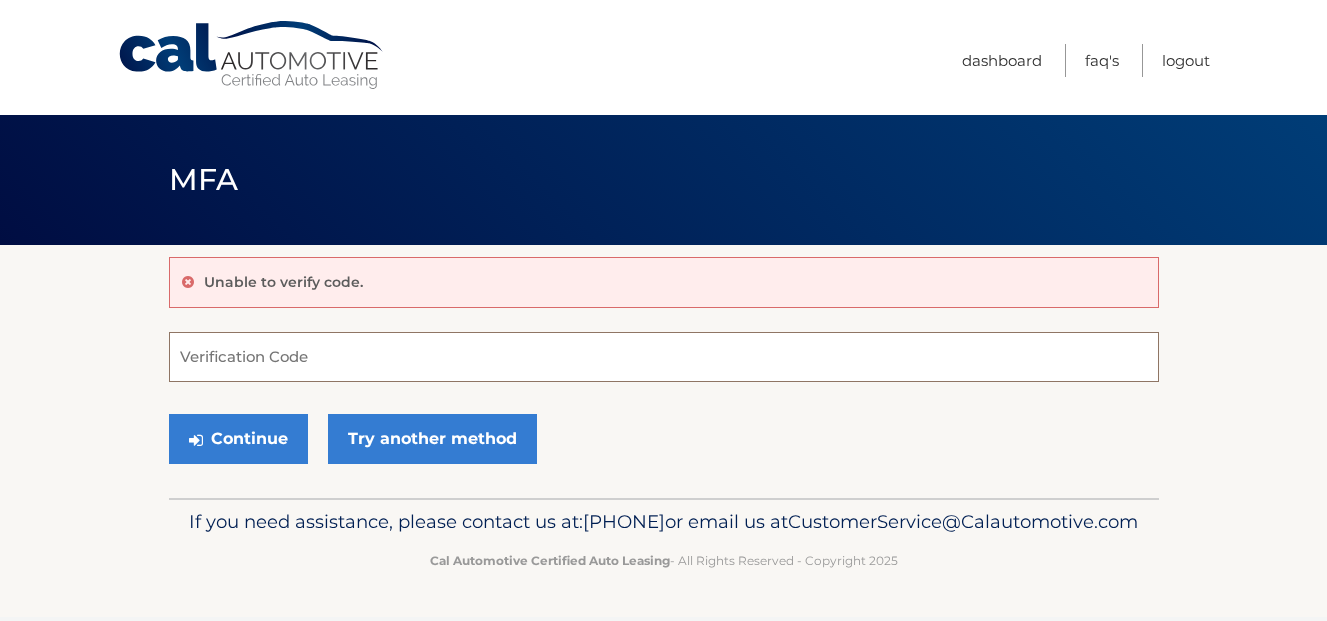 click on "Verification Code" at bounding box center (664, 357) 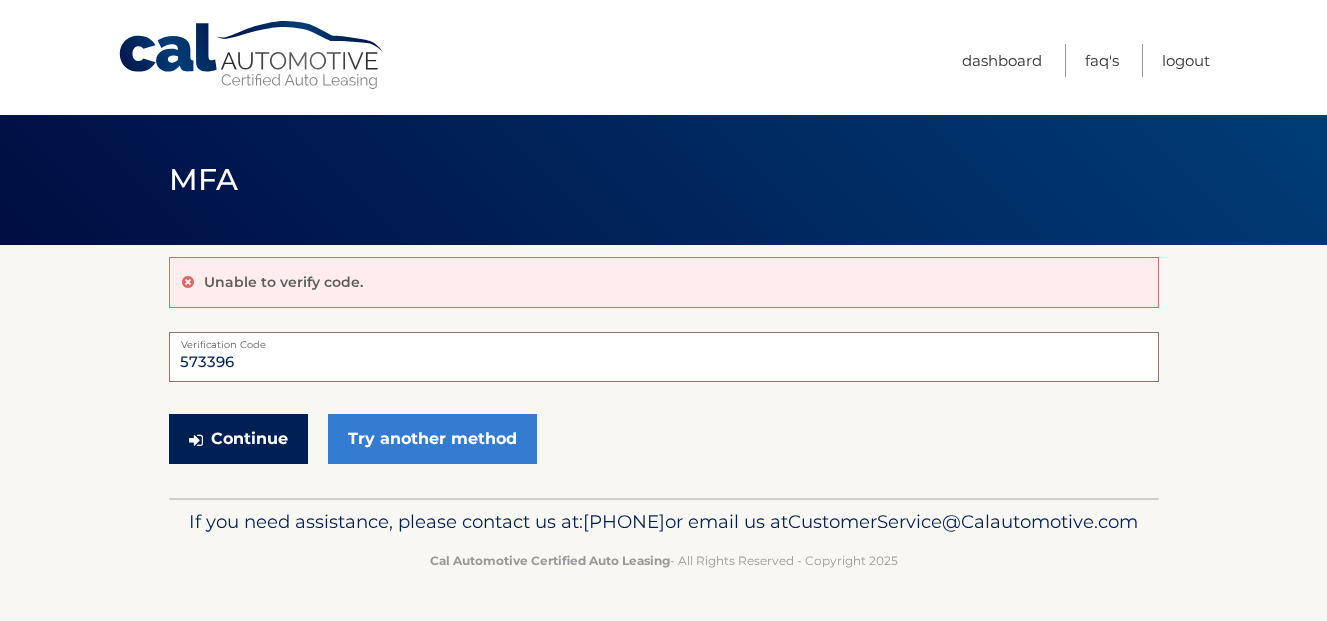 type on "573396" 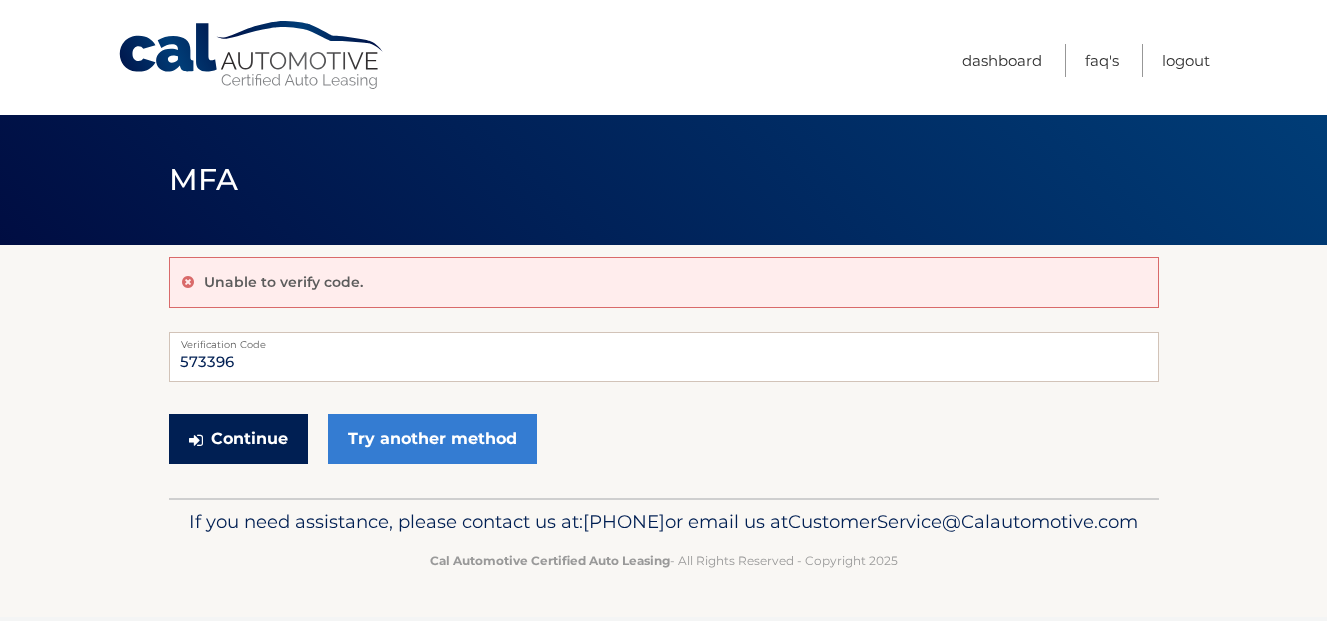 click on "Continue" at bounding box center [238, 439] 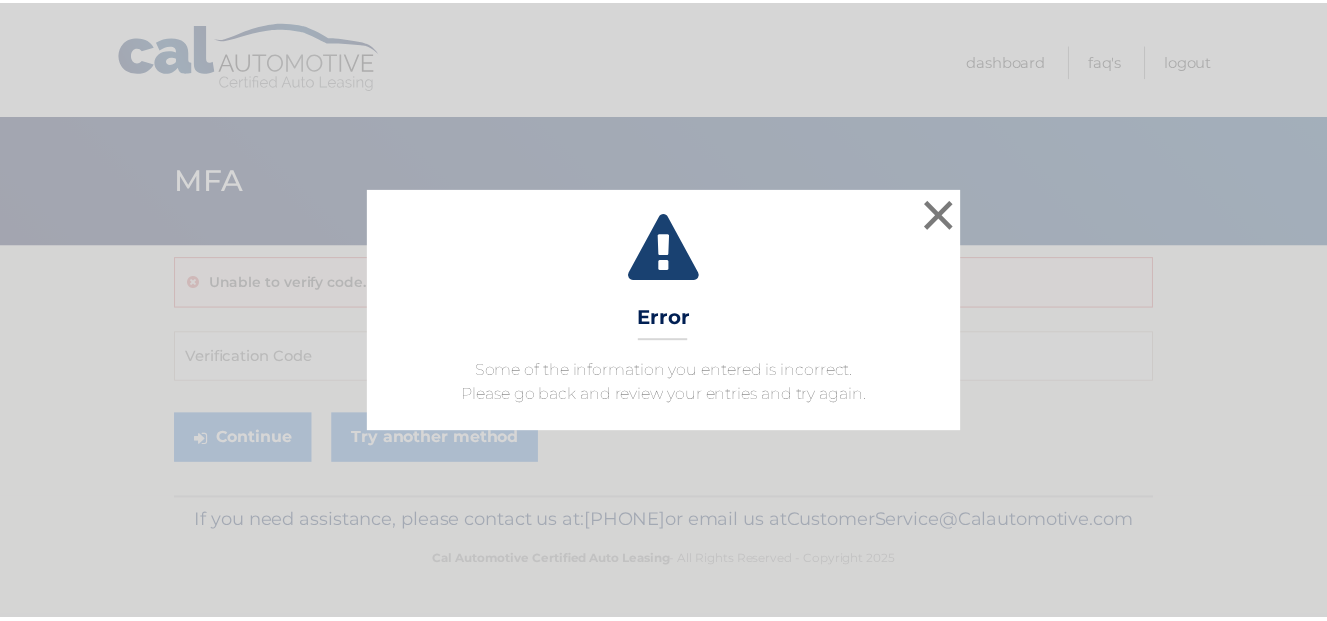 scroll, scrollTop: 0, scrollLeft: 0, axis: both 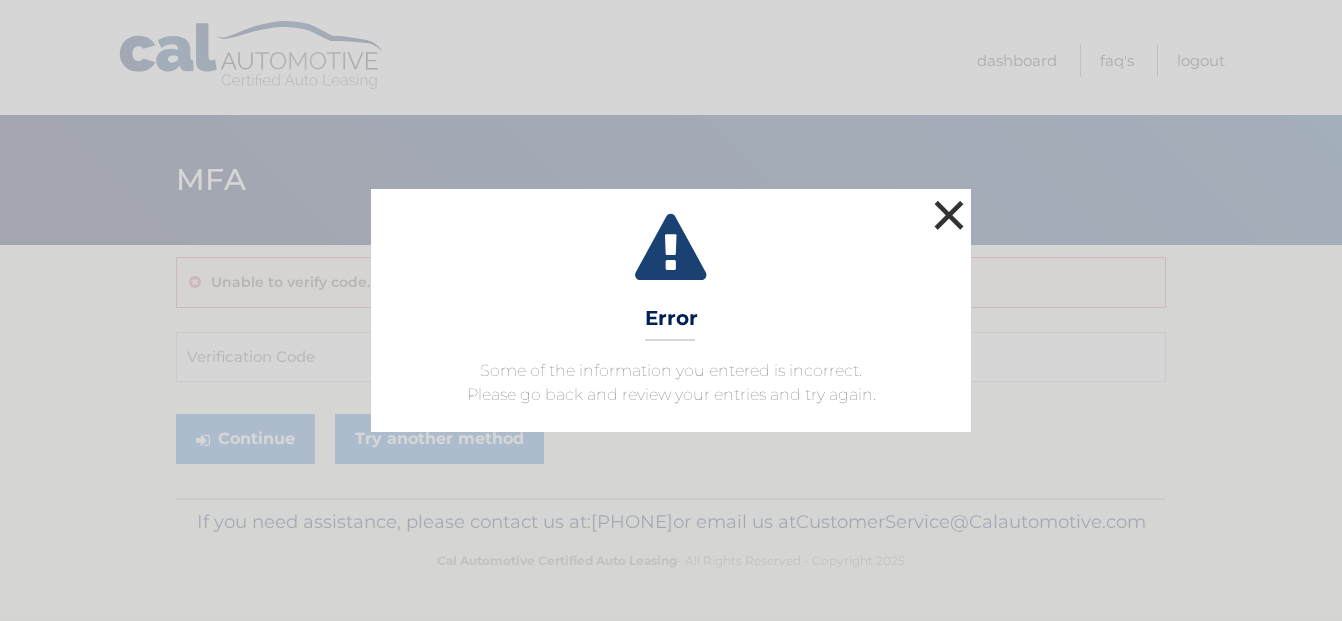 click on "×" at bounding box center (949, 215) 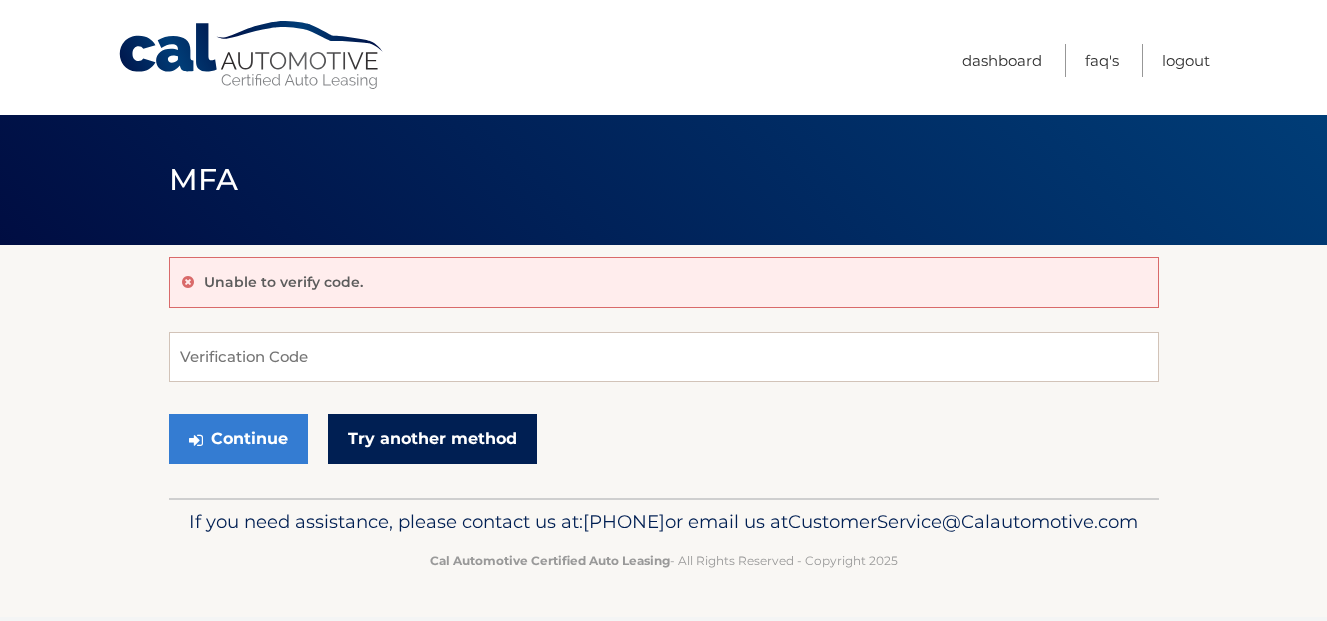 click on "Try another method" at bounding box center [432, 439] 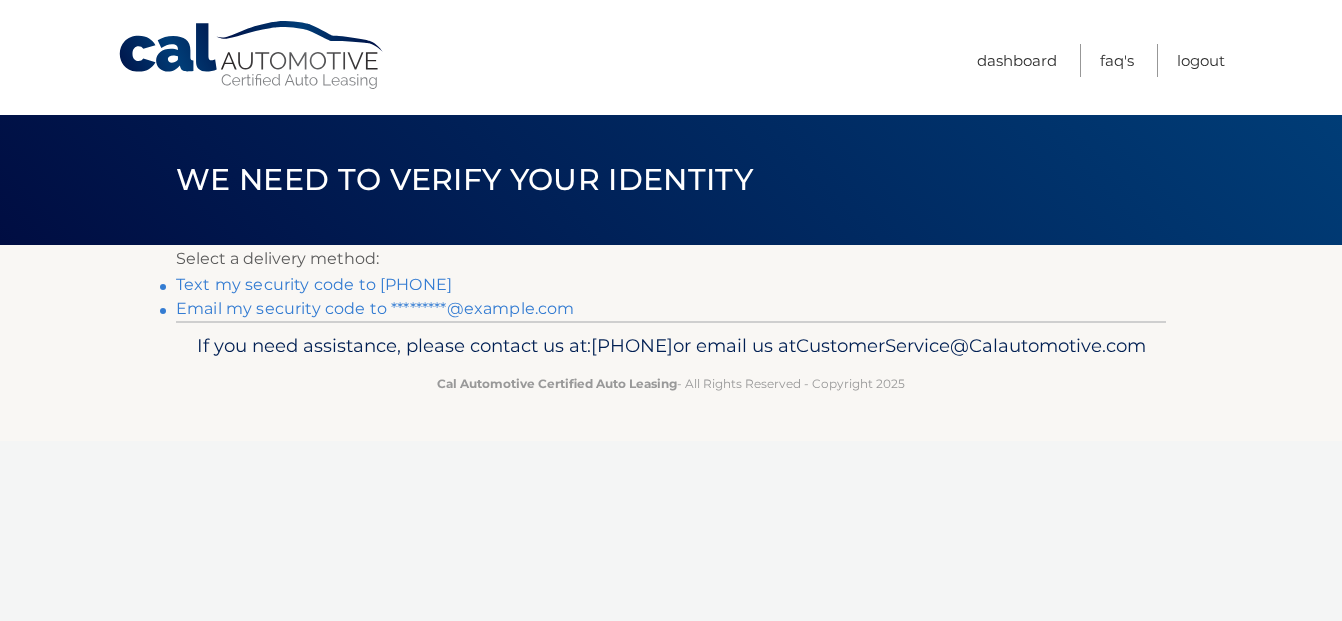 scroll, scrollTop: 0, scrollLeft: 0, axis: both 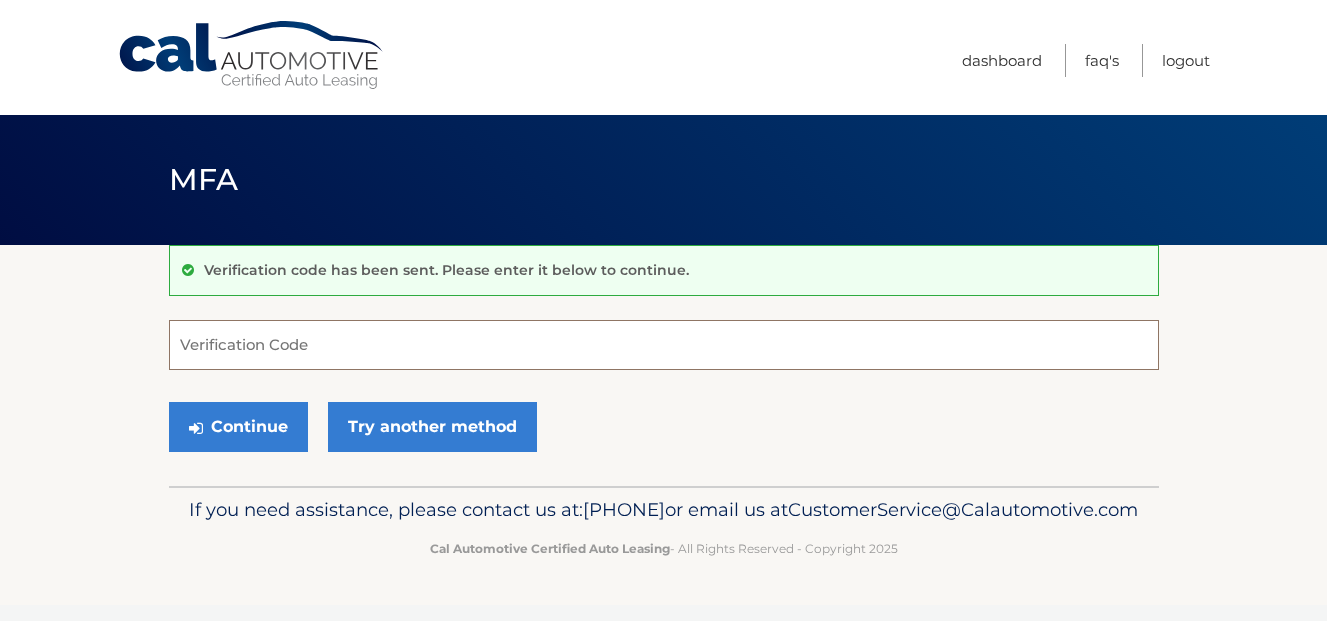 click on "Verification Code" at bounding box center (664, 345) 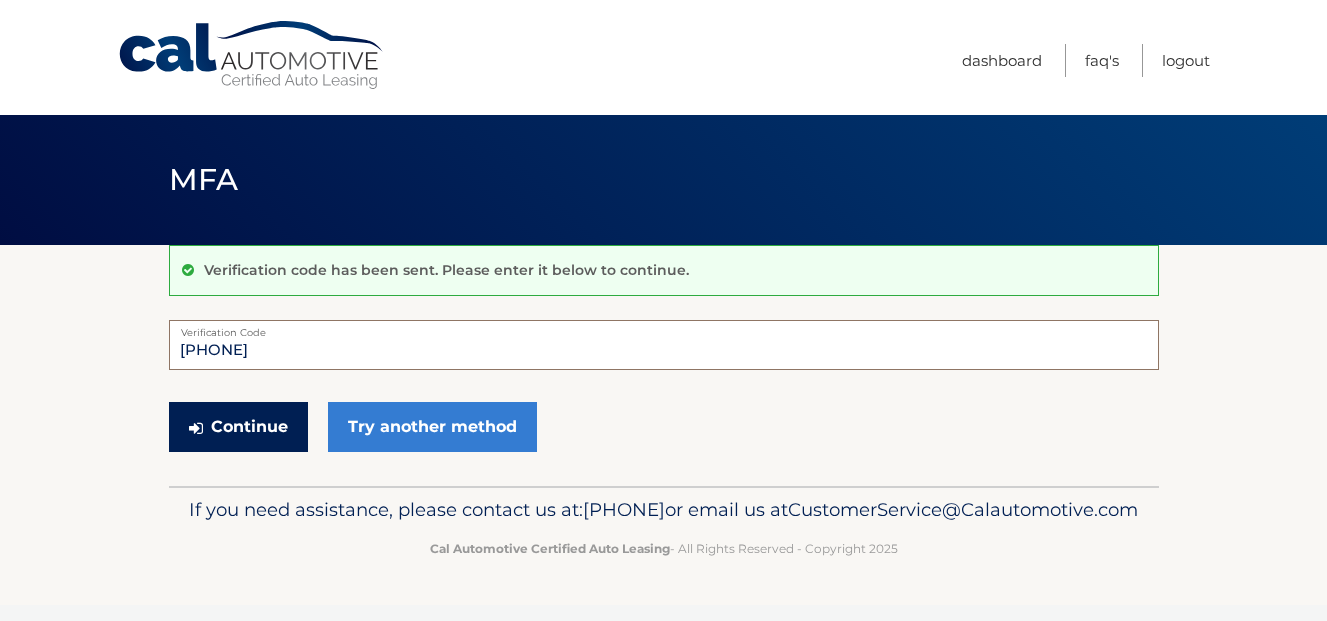 type on "779652" 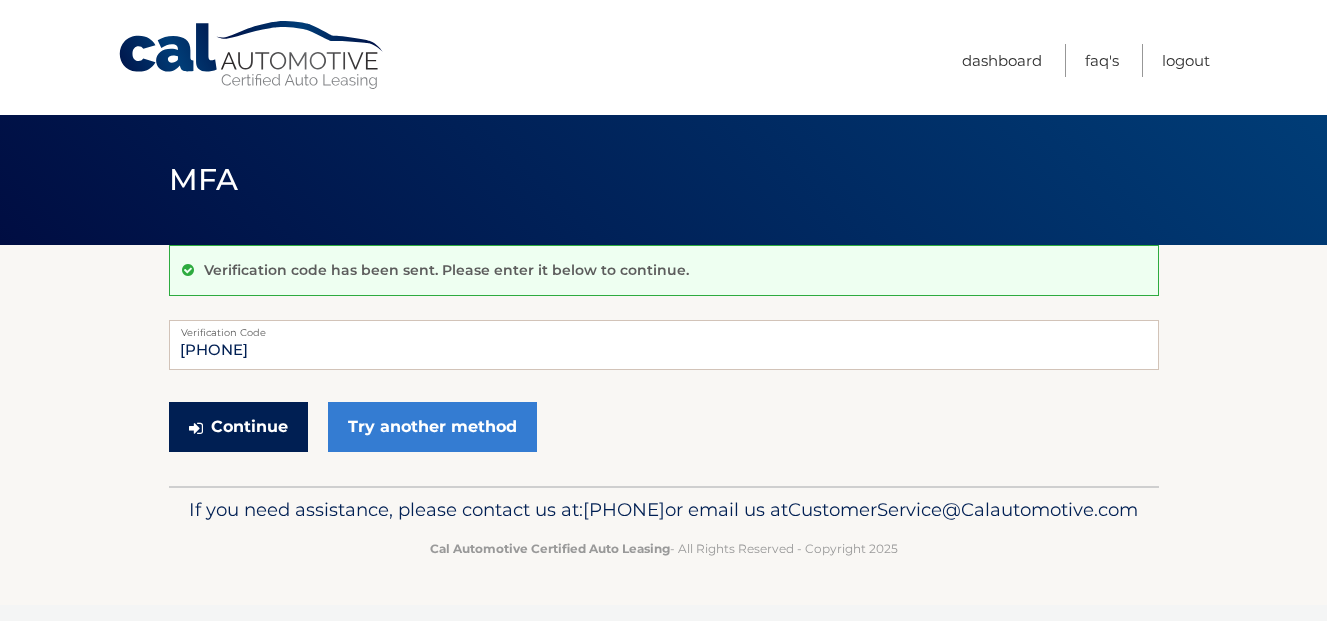 click on "Continue" at bounding box center (238, 427) 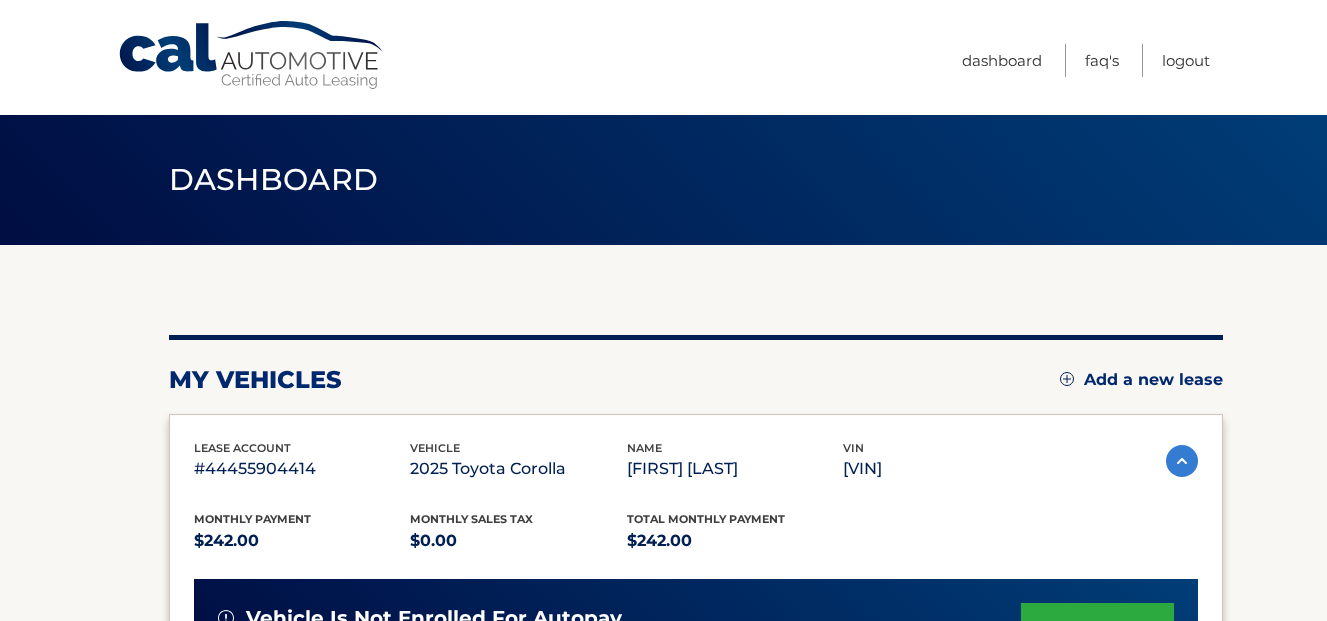 scroll, scrollTop: 0, scrollLeft: 0, axis: both 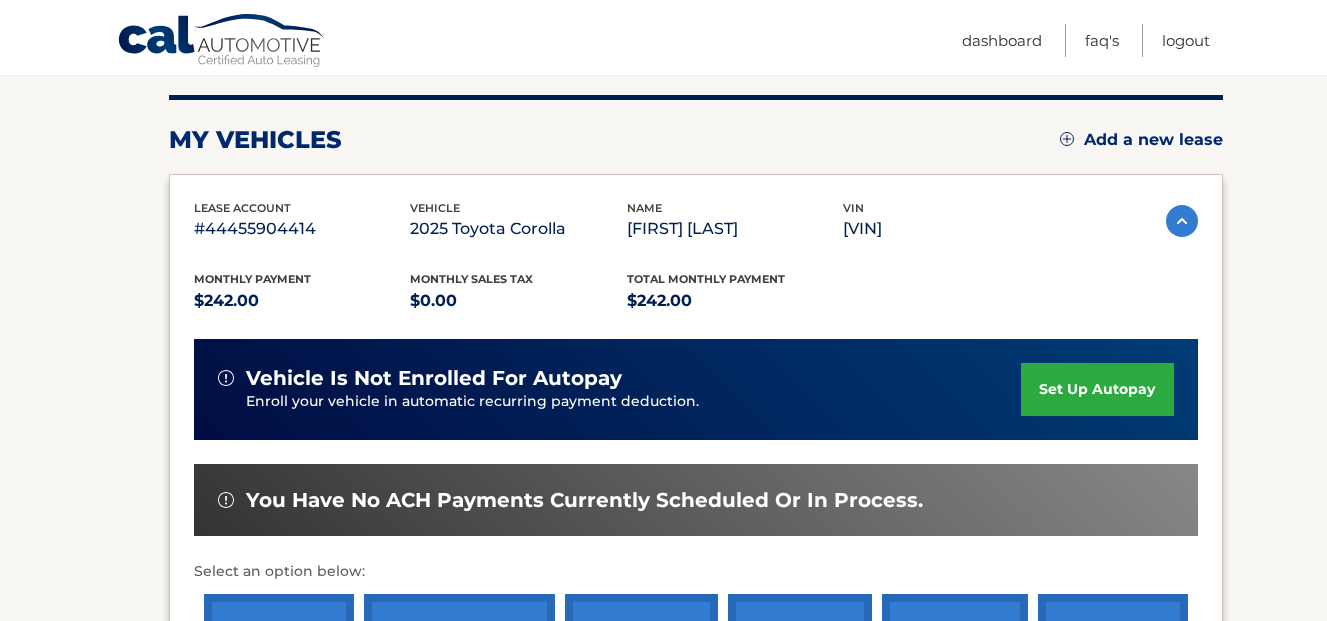 click on "set up autopay" at bounding box center [1097, 389] 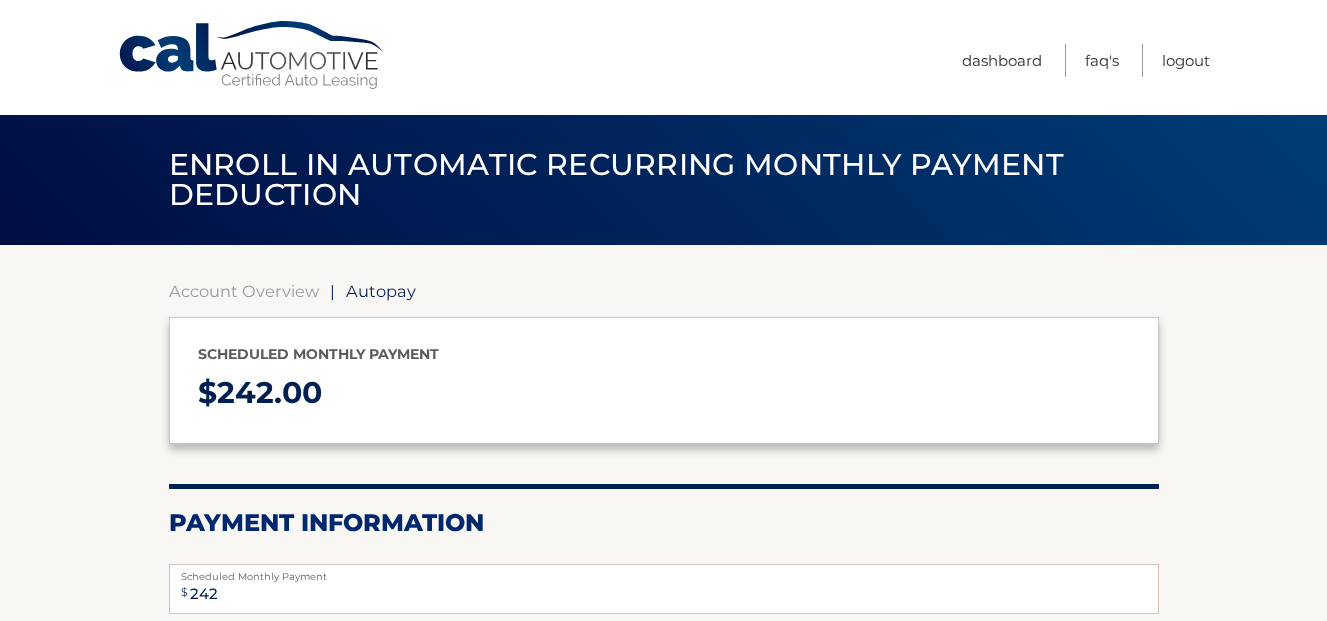 select on "YTQ0OTJkMzQtZTExYS00MmVhLTlmMTQtZWIyZmNlZTBkNjcw" 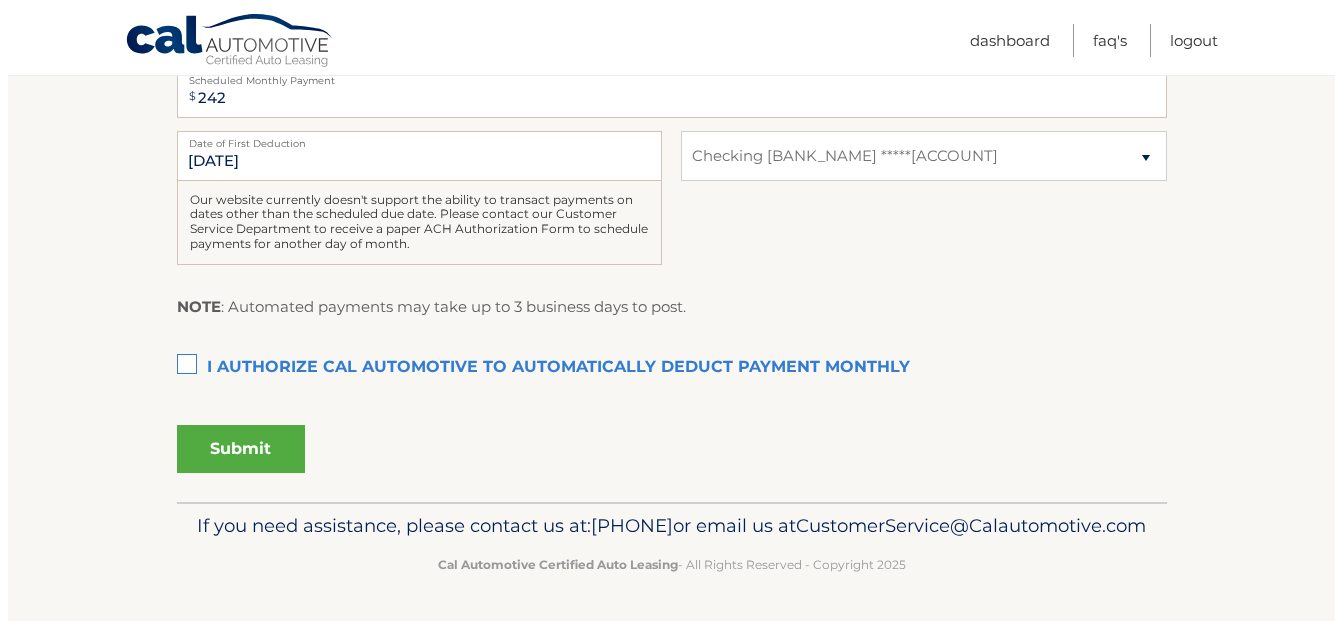 scroll, scrollTop: 632, scrollLeft: 0, axis: vertical 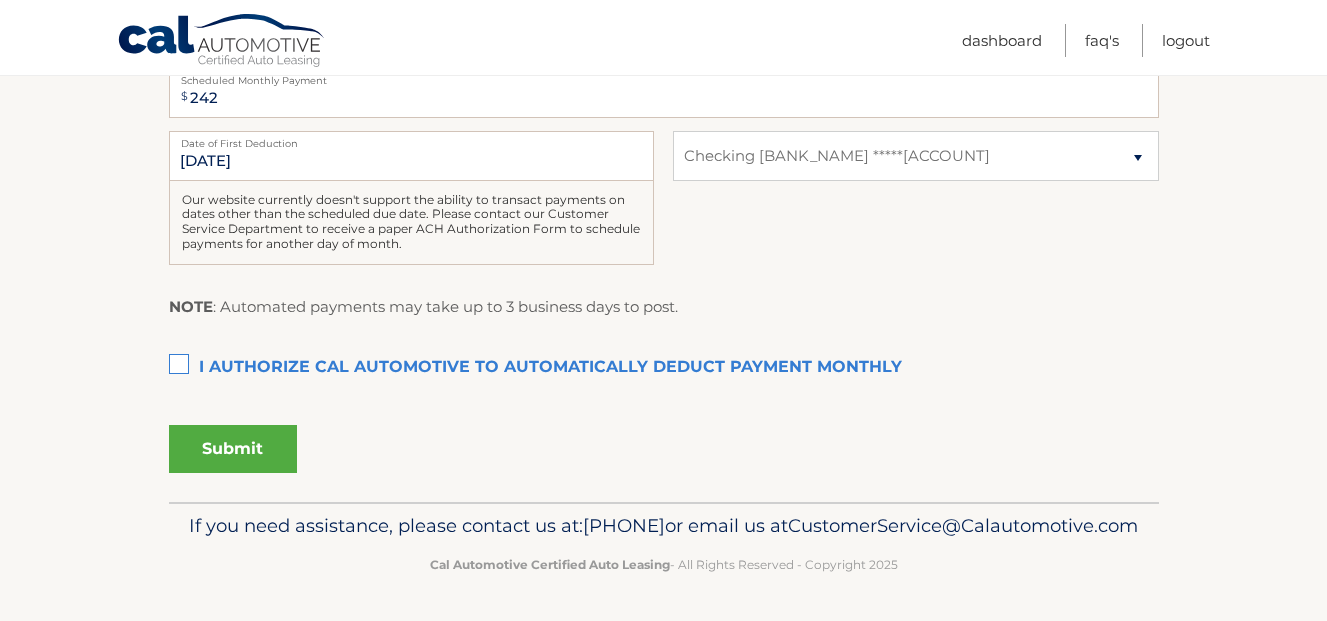 click on "I authorize cal automotive to automatically deduct payment monthly
This checkbox must be checked" at bounding box center (664, 368) 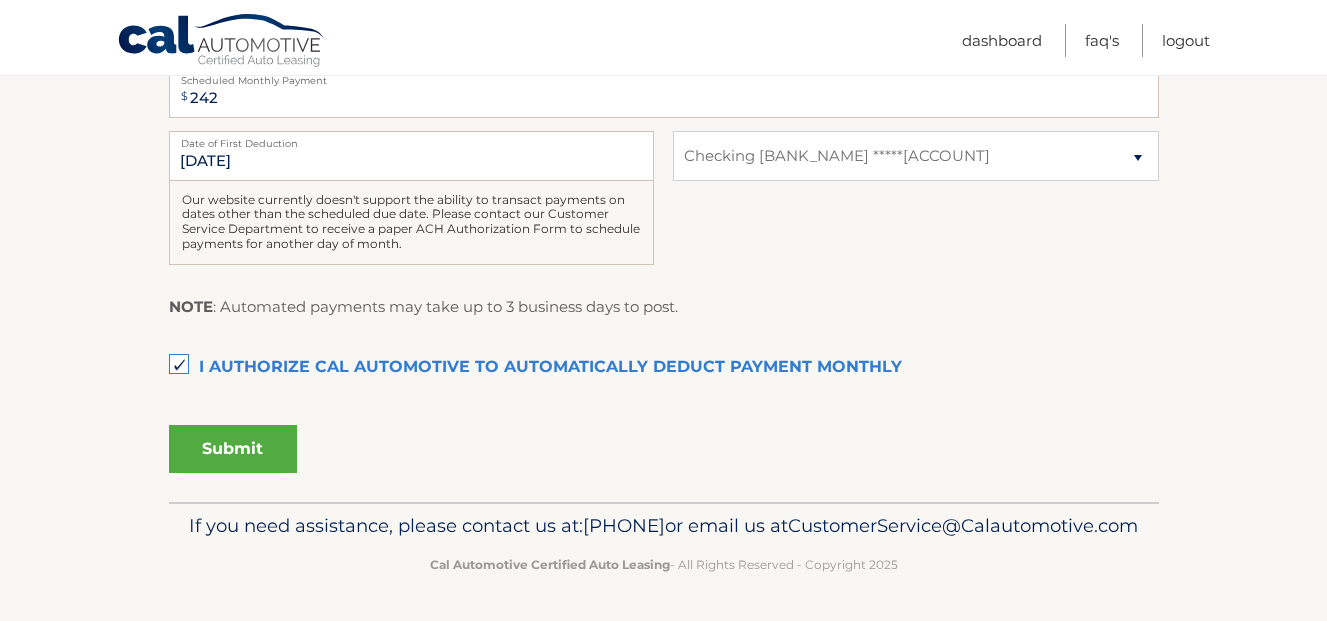 click on "Submit" at bounding box center [233, 449] 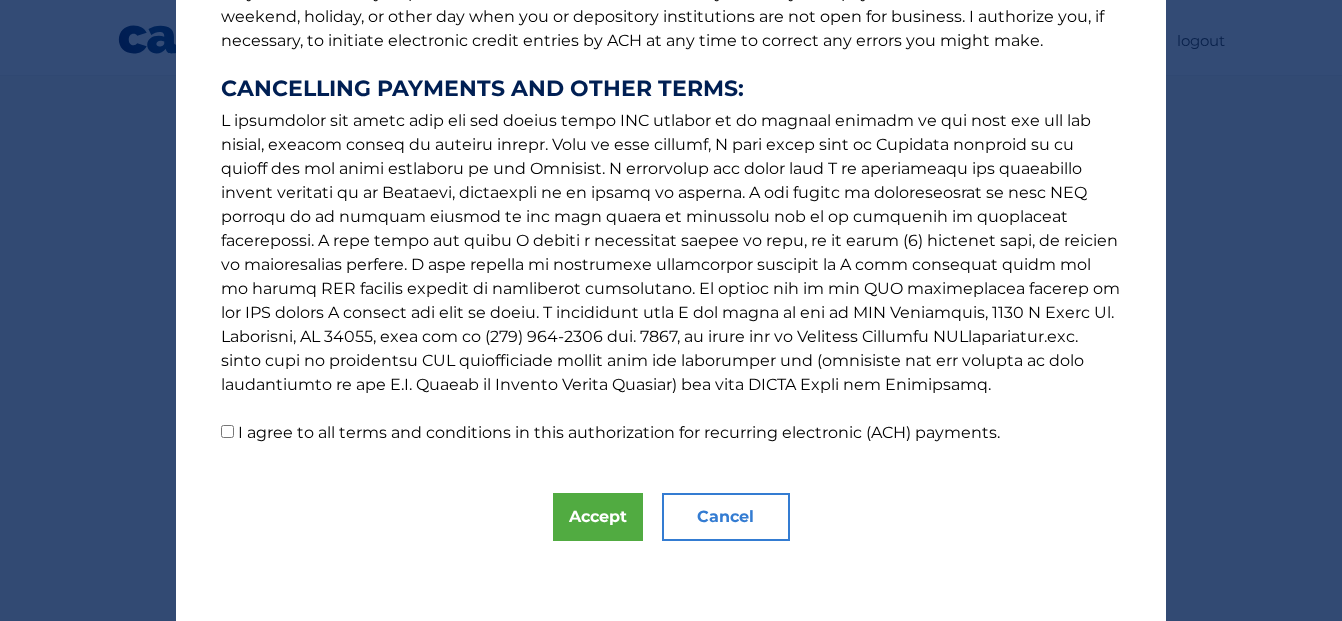scroll, scrollTop: 818, scrollLeft: 0, axis: vertical 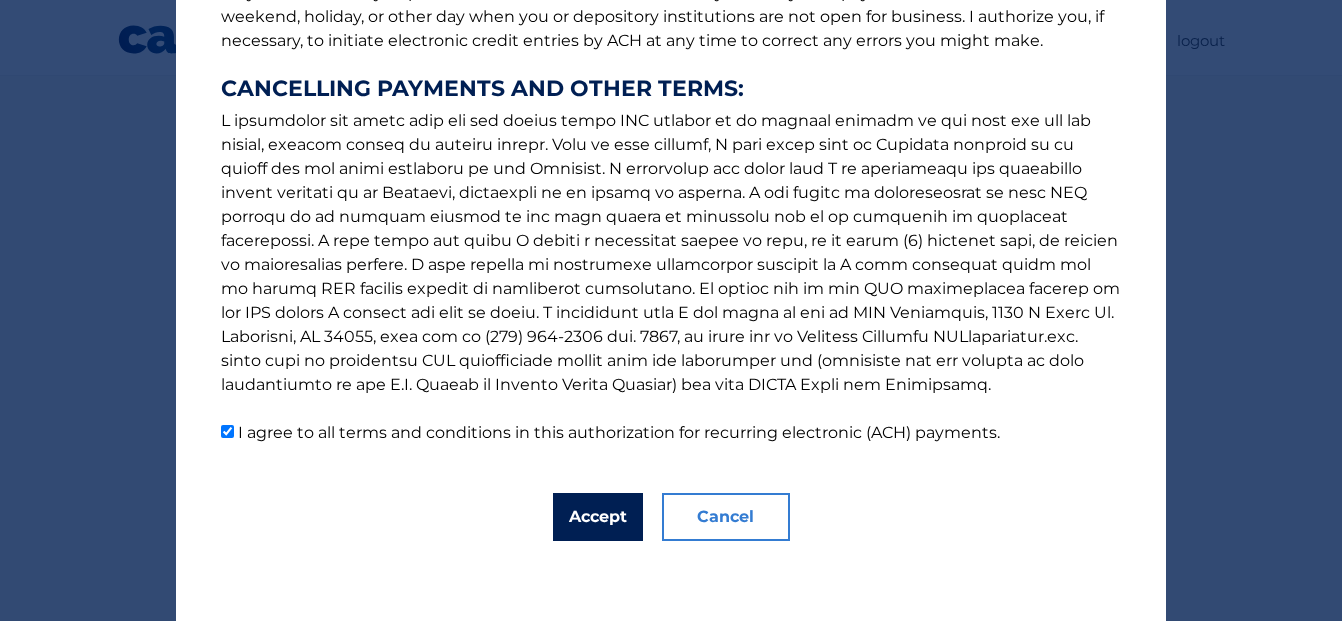 click on "Accept" at bounding box center [598, 517] 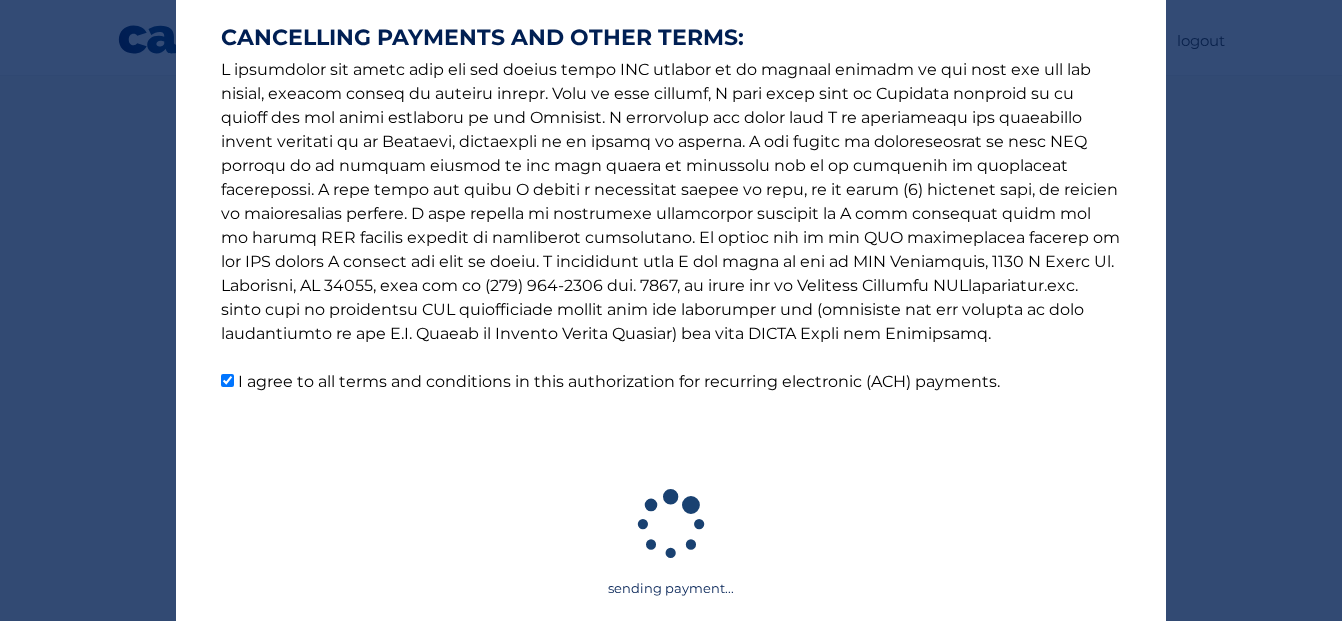 scroll, scrollTop: 562, scrollLeft: 0, axis: vertical 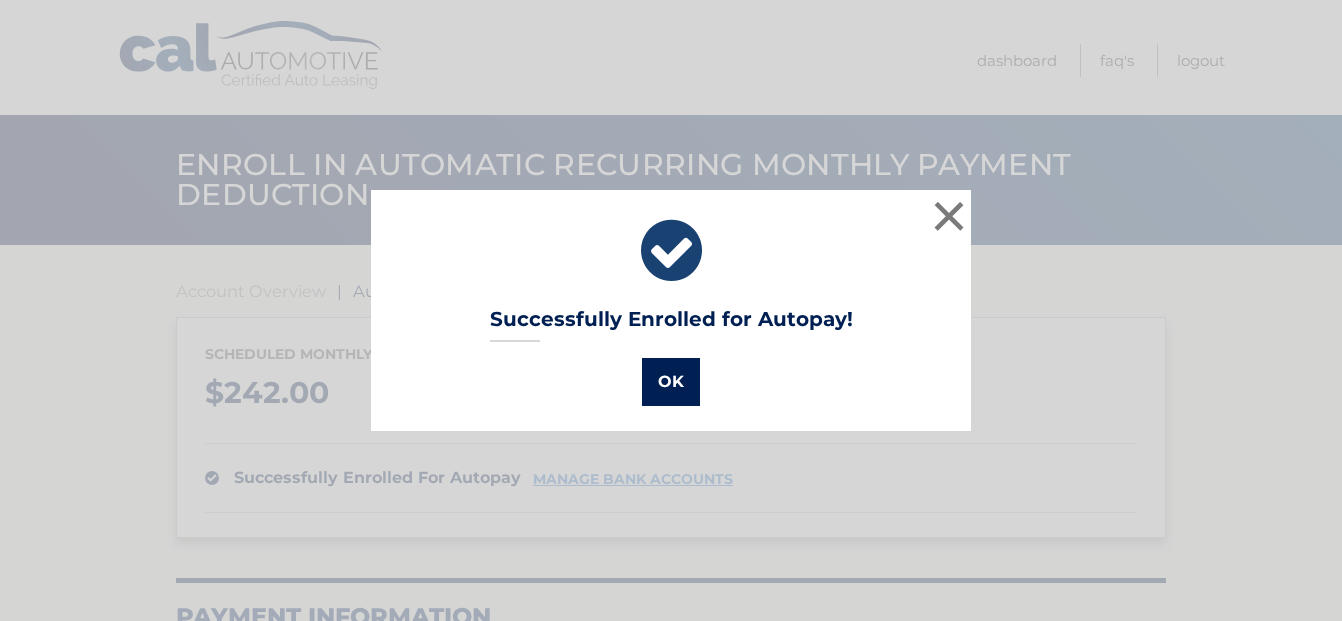 click on "OK" at bounding box center [671, 382] 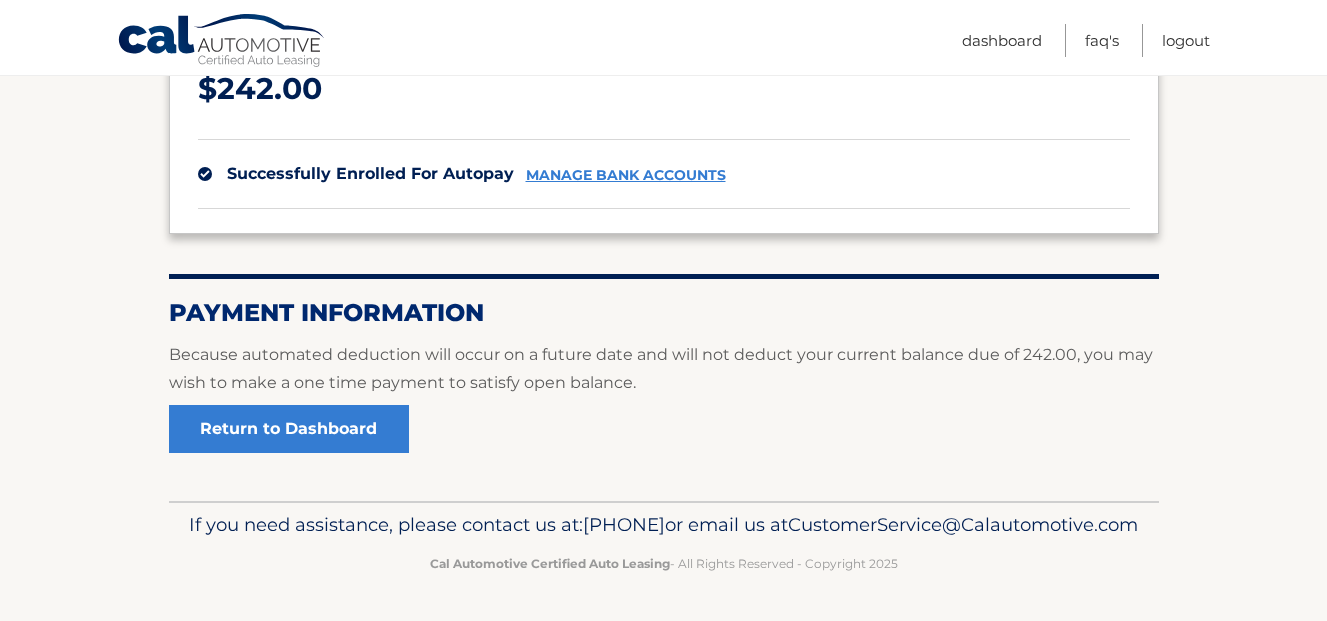 scroll, scrollTop: 400, scrollLeft: 0, axis: vertical 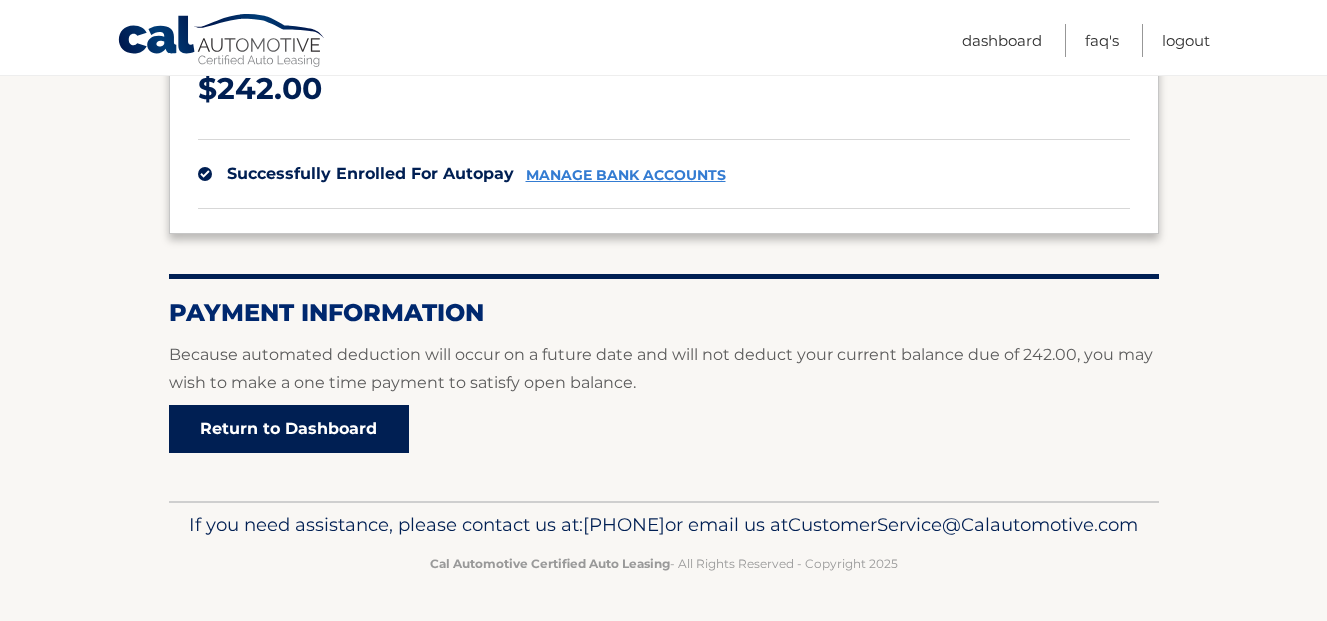 click on "Return to Dashboard" at bounding box center (289, 429) 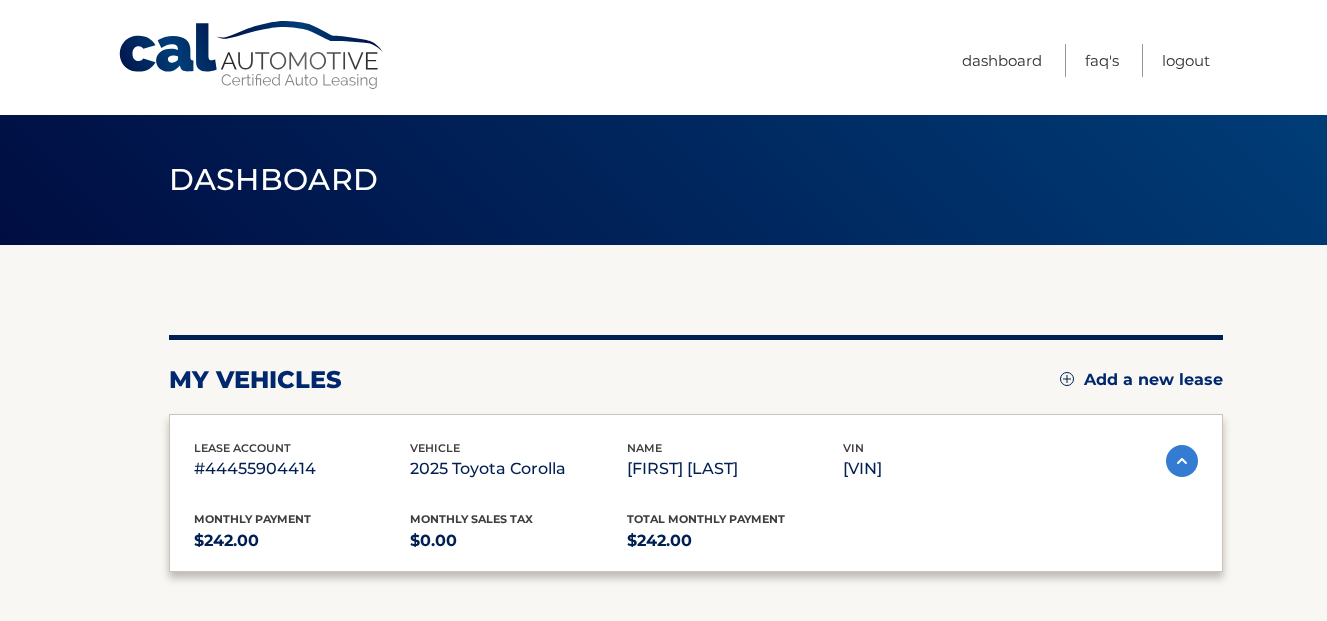 scroll, scrollTop: 0, scrollLeft: 0, axis: both 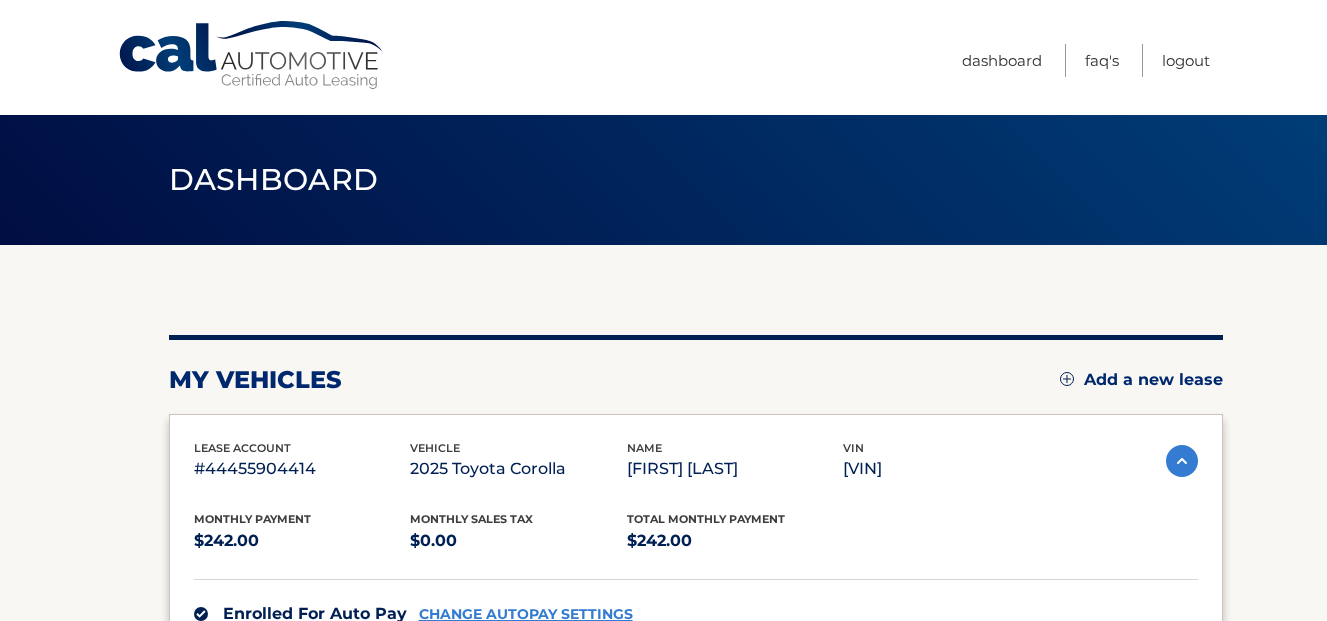 click on "my vehicles
Add a new lease
lease account
#44455904414
vehicle
2025 Toyota Corolla
name
[FIRST] [LAST]
vin
[VIN]" at bounding box center [663, 615] 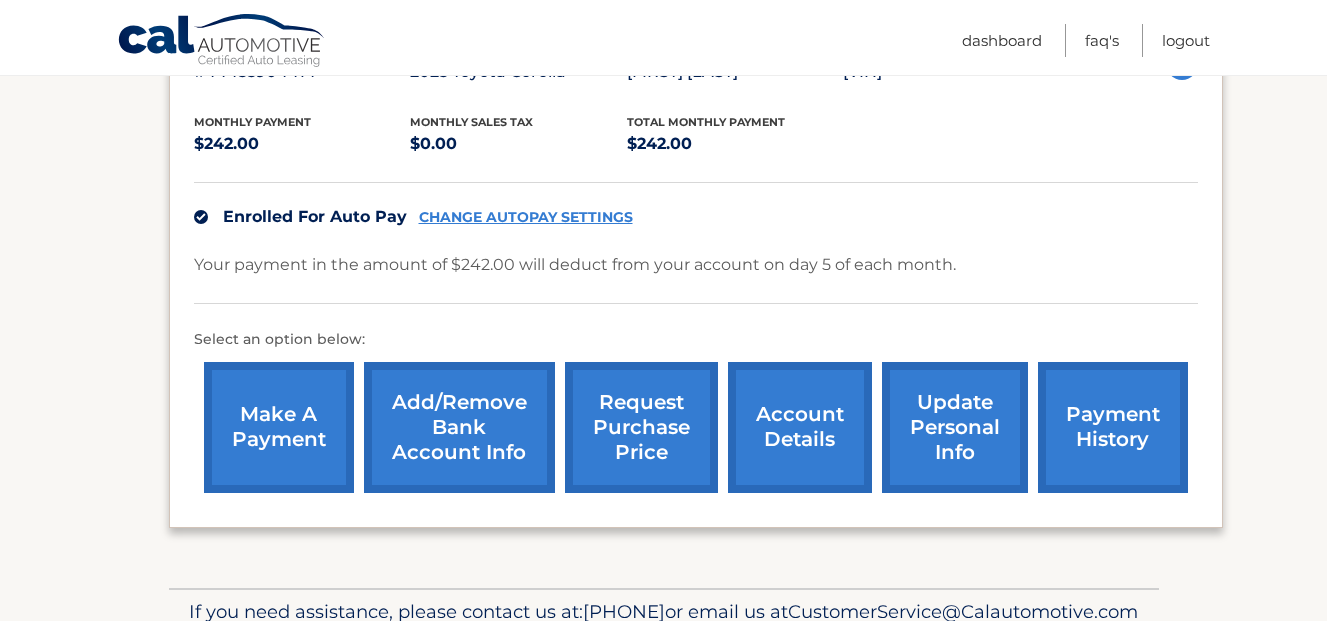scroll, scrollTop: 400, scrollLeft: 0, axis: vertical 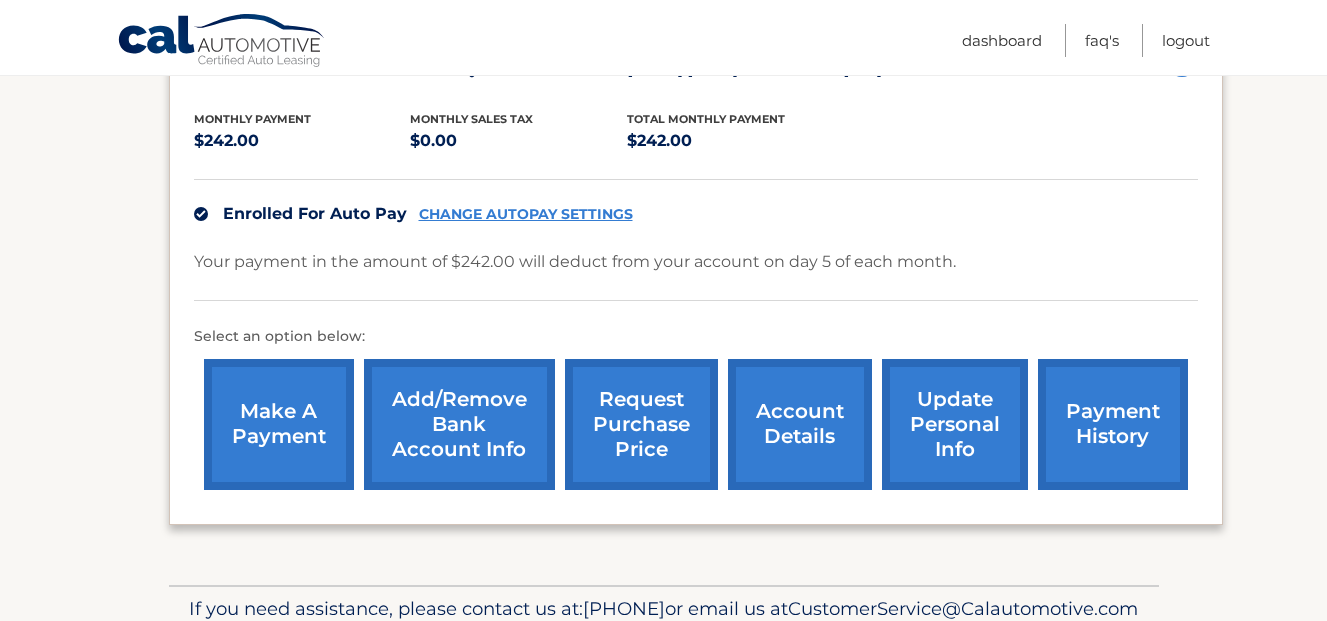 click on "payment history" at bounding box center (1113, 424) 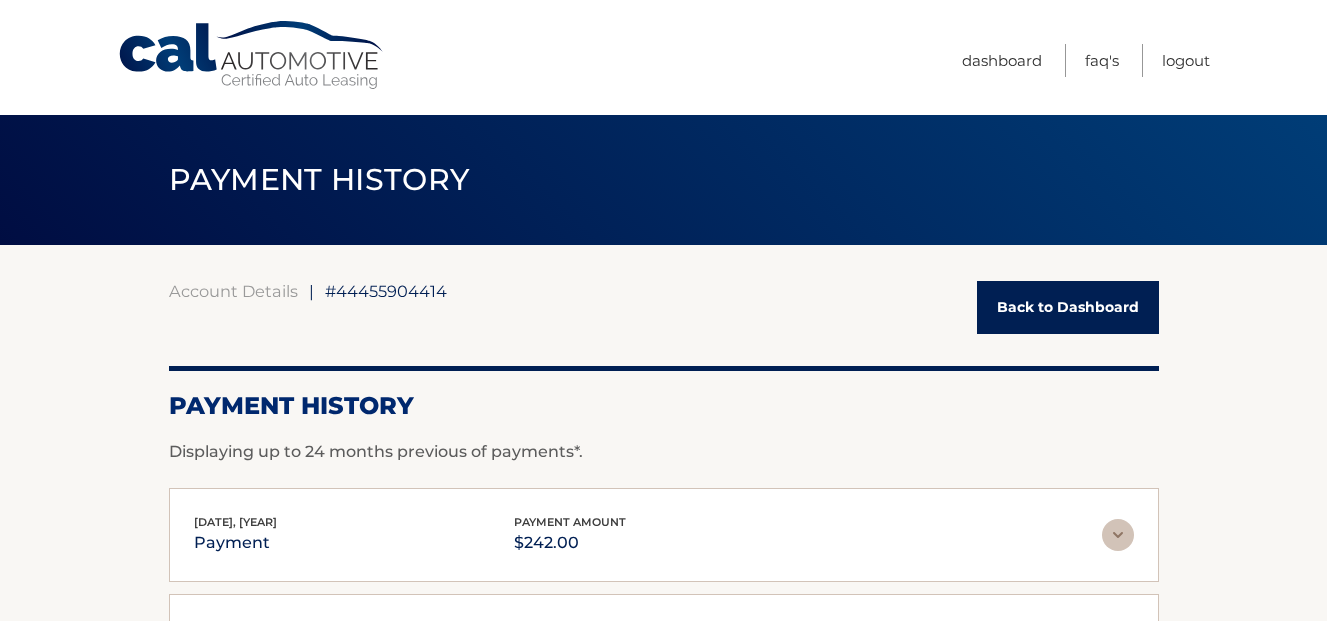scroll, scrollTop: 0, scrollLeft: 0, axis: both 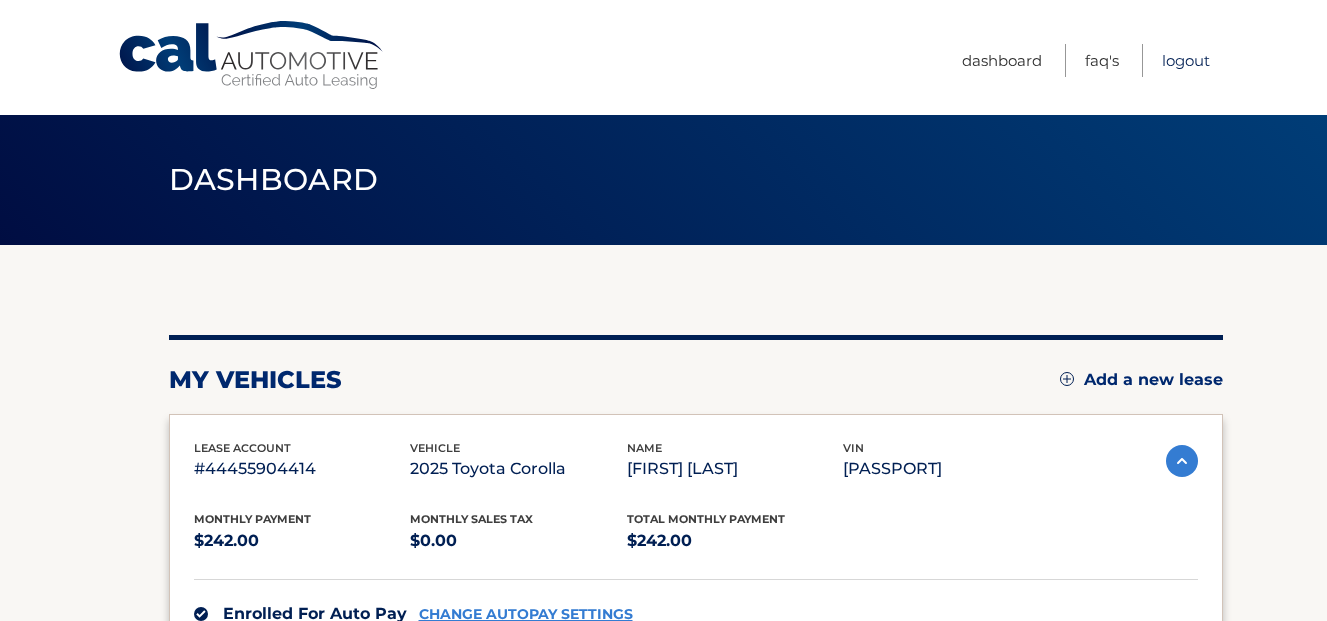 click on "Logout" at bounding box center (1186, 60) 